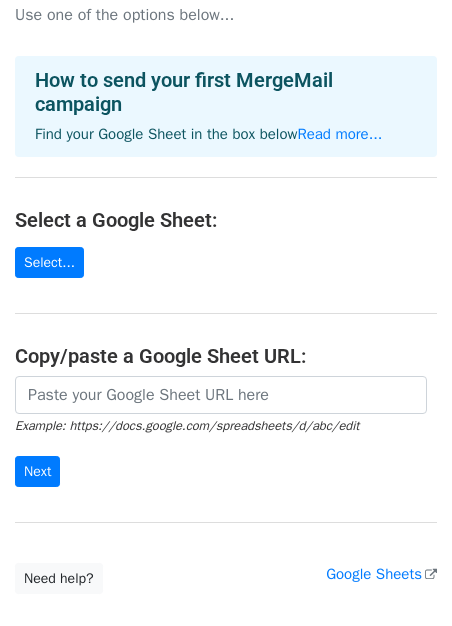 scroll, scrollTop: 0, scrollLeft: 0, axis: both 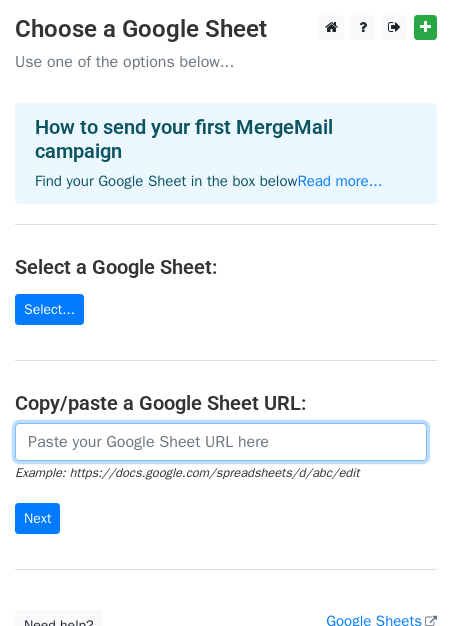 click at bounding box center (221, 442) 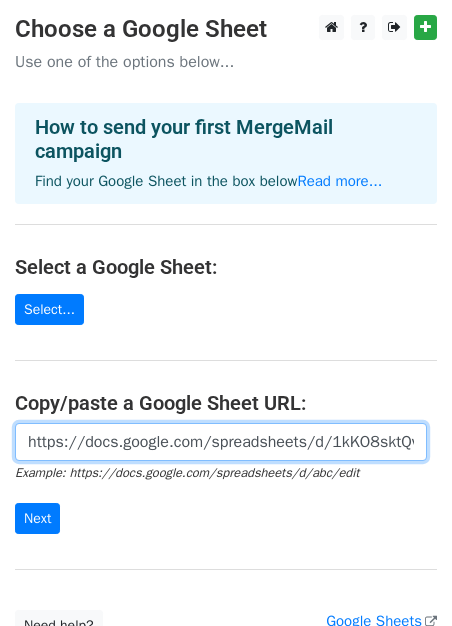 scroll, scrollTop: 0, scrollLeft: 448, axis: horizontal 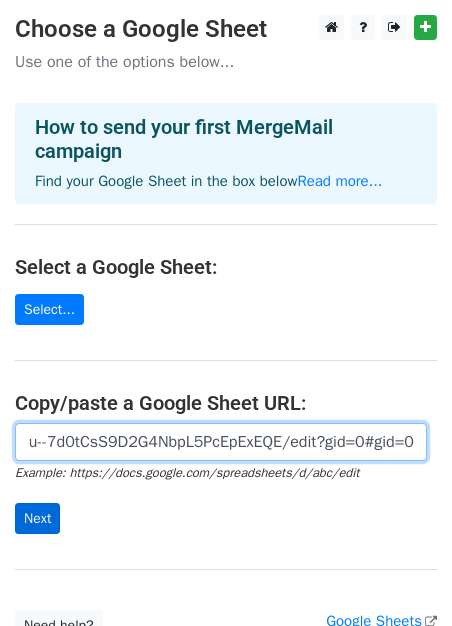 type on "https://docs.google.com/spreadsheets/d/1kKO8sktQvxT1Xau--7d0tCsS9D2G4NbpL5PcEpExEQE/edit?gid=0#gid=0" 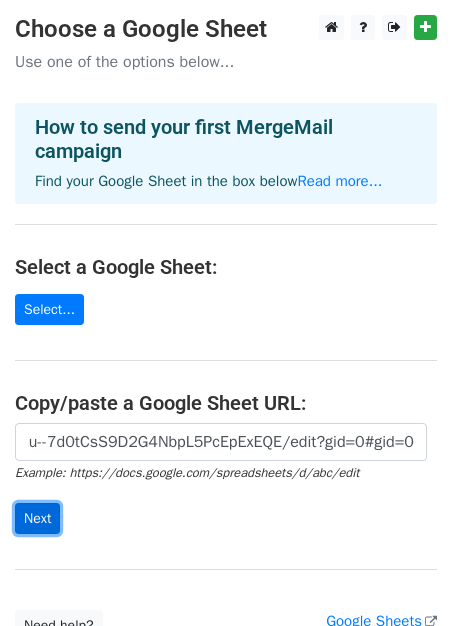 scroll, scrollTop: 0, scrollLeft: 0, axis: both 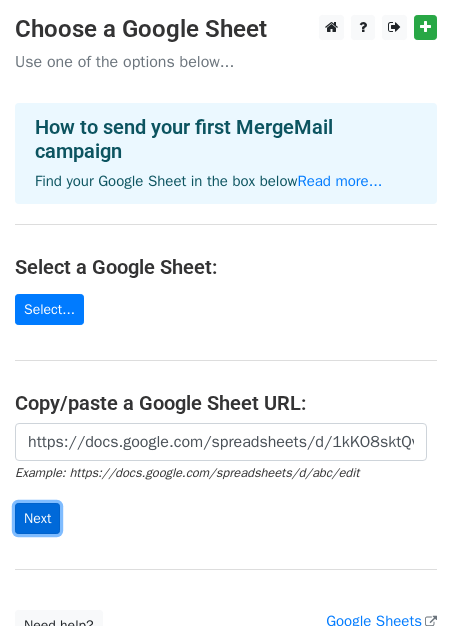 click on "Next" at bounding box center (37, 518) 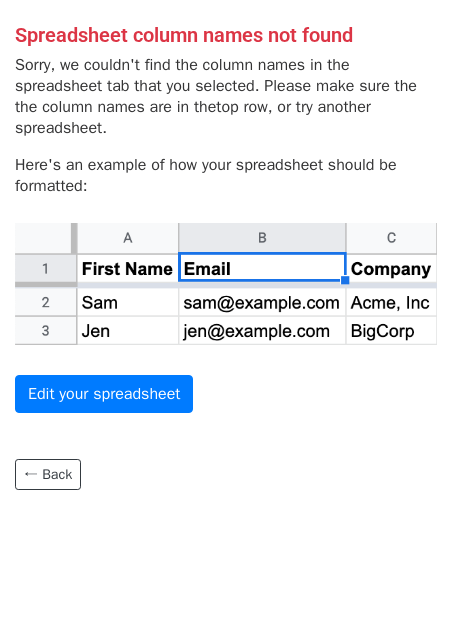 scroll, scrollTop: 0, scrollLeft: 0, axis: both 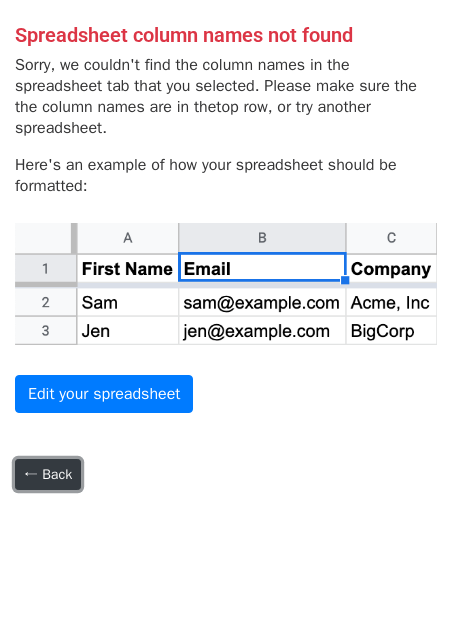 click on "← Back" at bounding box center [48, 474] 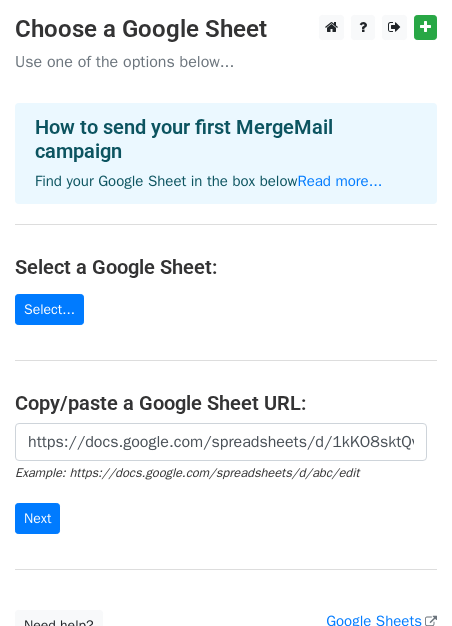 scroll, scrollTop: 0, scrollLeft: 0, axis: both 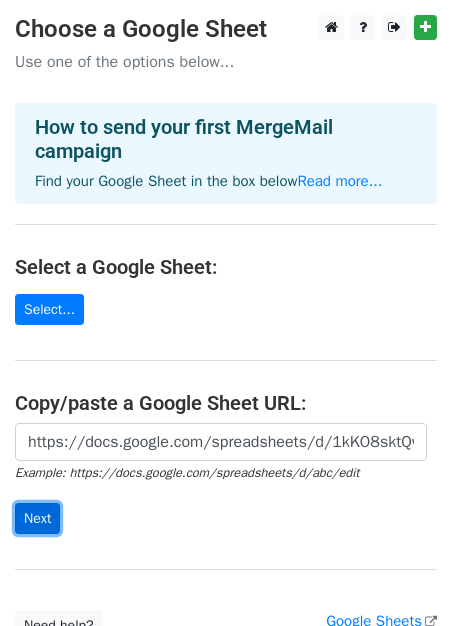 click on "Next" at bounding box center (37, 518) 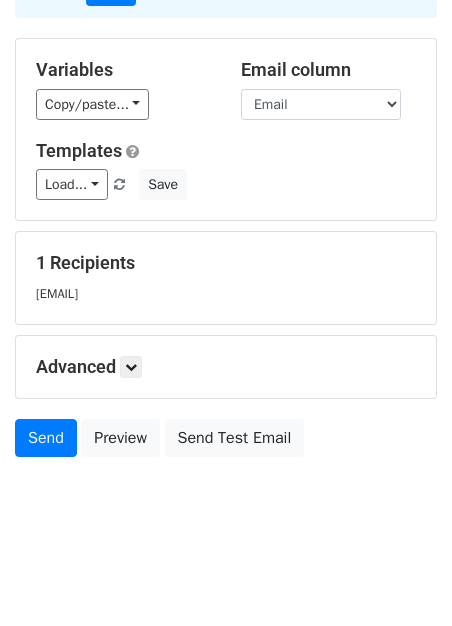 scroll, scrollTop: 150, scrollLeft: 0, axis: vertical 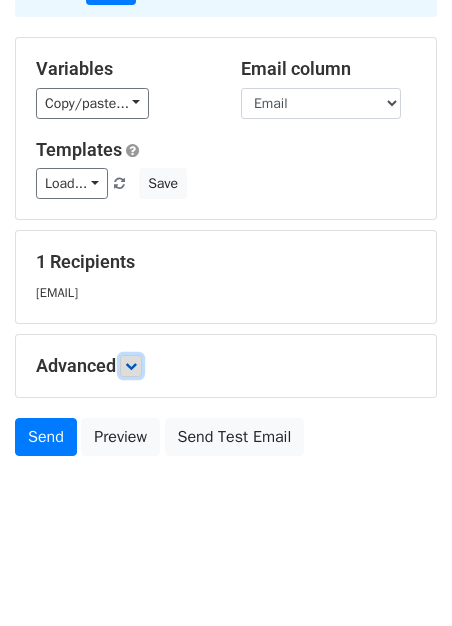 click at bounding box center [131, 366] 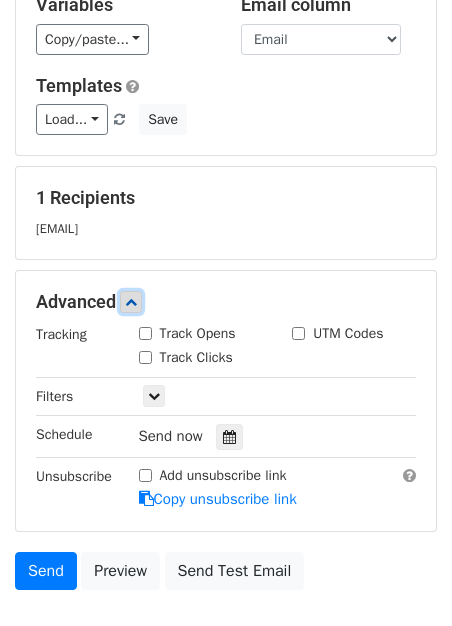 scroll, scrollTop: 236, scrollLeft: 0, axis: vertical 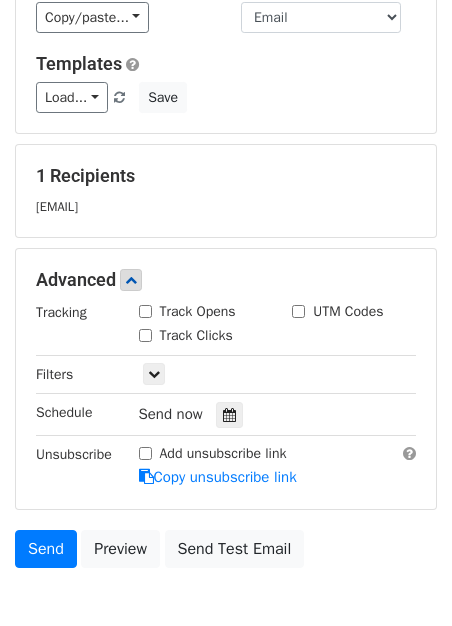 click on "Track Opens" at bounding box center [145, 311] 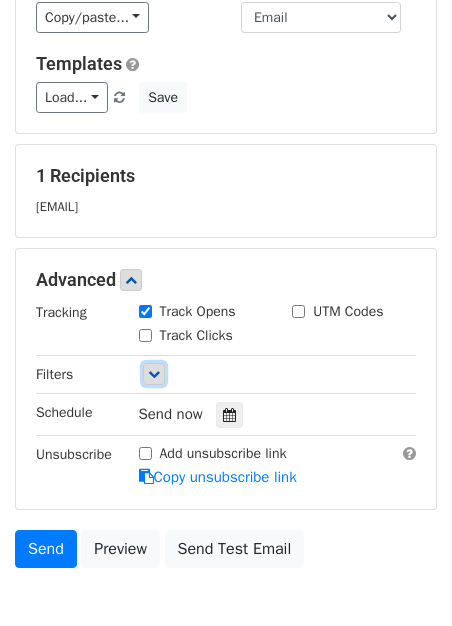 click at bounding box center (154, 374) 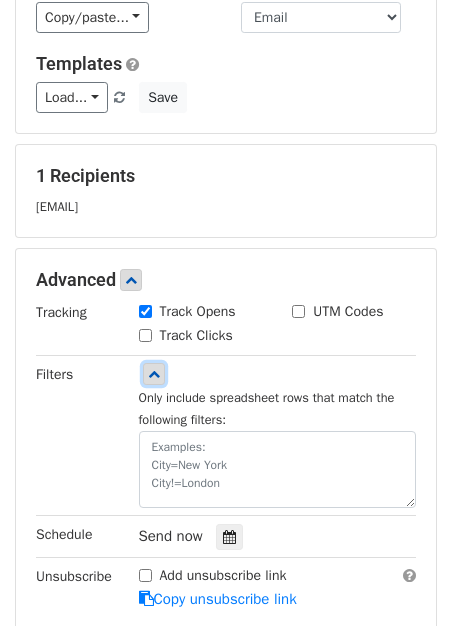 click at bounding box center (154, 374) 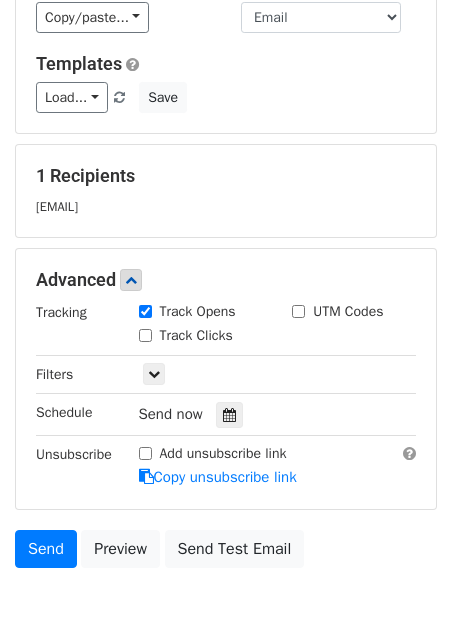 click on "Track Clicks" at bounding box center (145, 335) 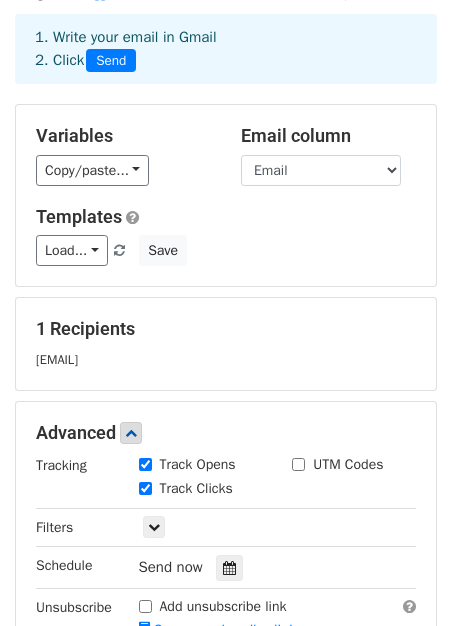 scroll, scrollTop: 75, scrollLeft: 0, axis: vertical 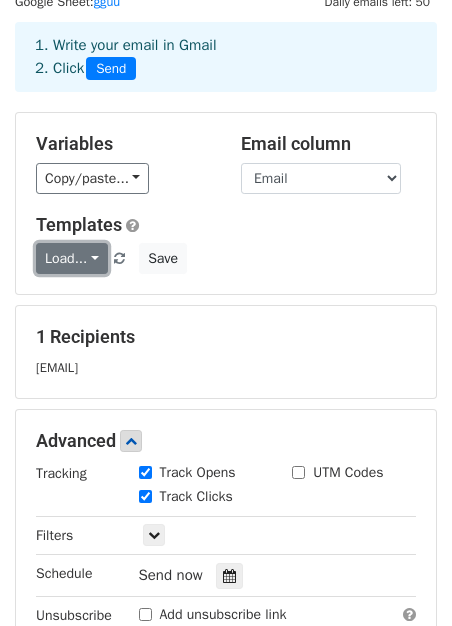 click on "Load..." at bounding box center [72, 258] 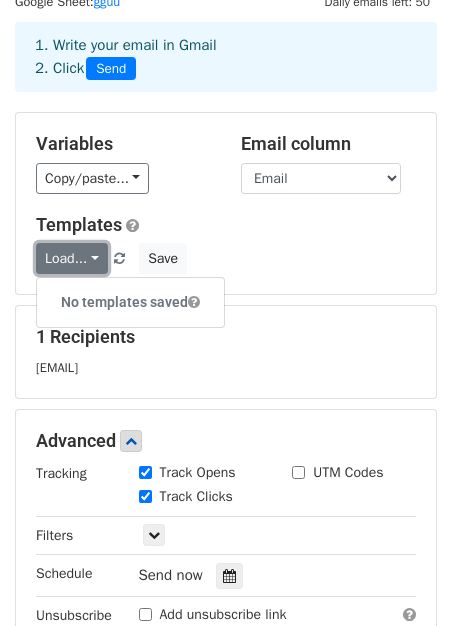 click on "Load..." at bounding box center (72, 258) 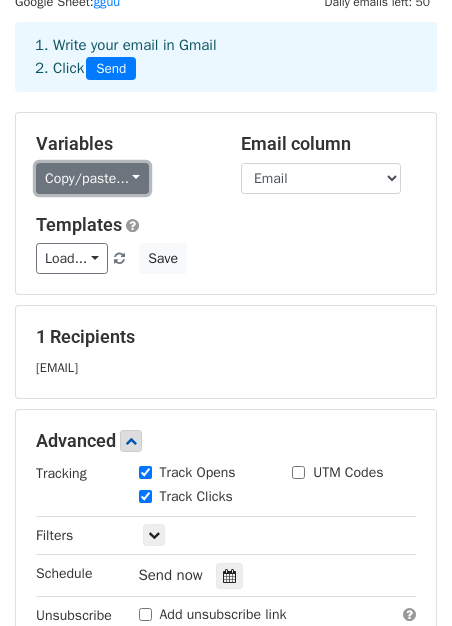 click on "Copy/paste..." at bounding box center [92, 178] 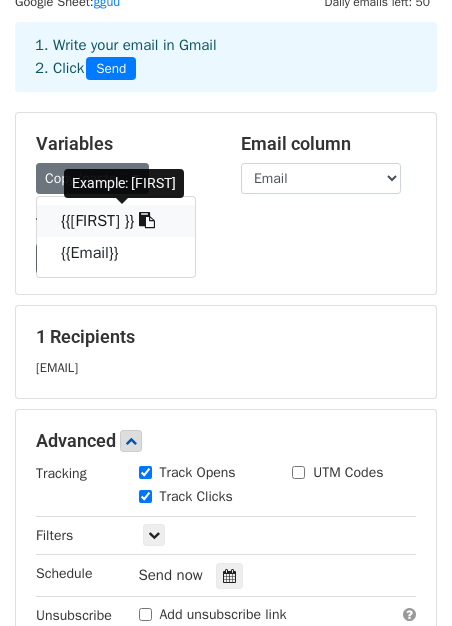 click on "{{[FIRST] }}" at bounding box center (116, 221) 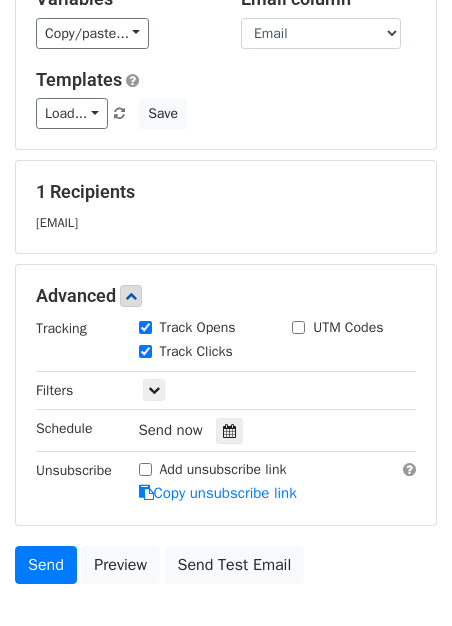 scroll, scrollTop: 346, scrollLeft: 0, axis: vertical 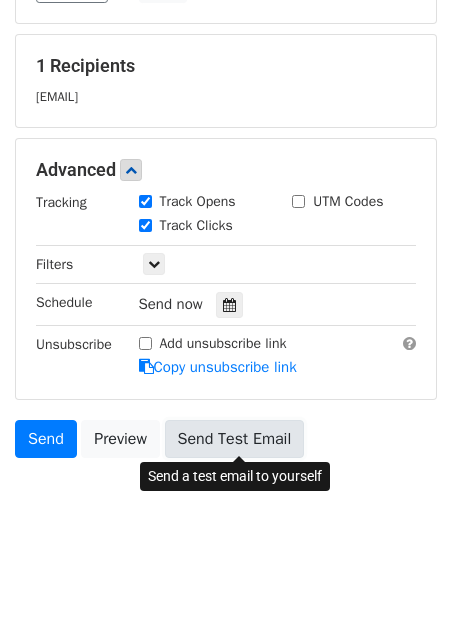 click on "Send Test Email" at bounding box center [235, 439] 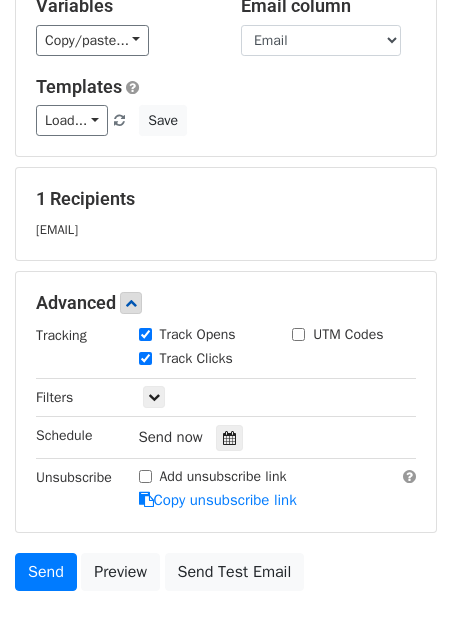 scroll, scrollTop: 171, scrollLeft: 0, axis: vertical 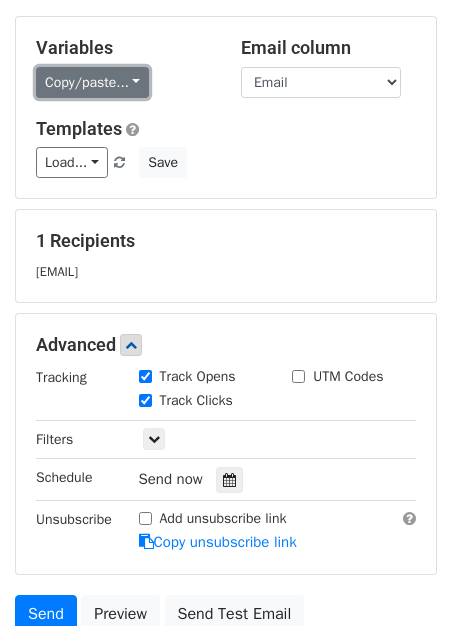 click on "Copy/paste..." at bounding box center [92, 82] 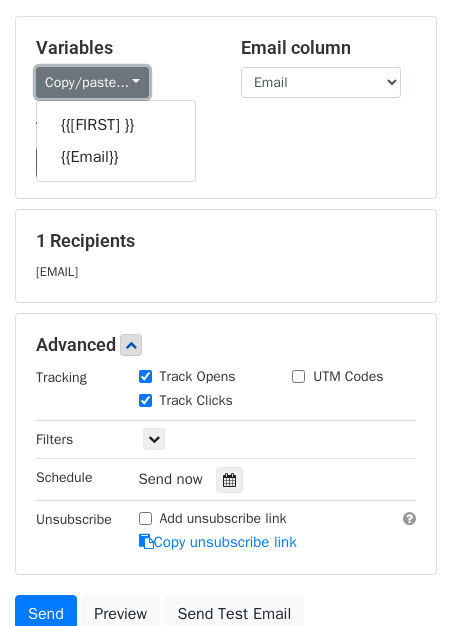 click on "Copy/paste..." at bounding box center (92, 82) 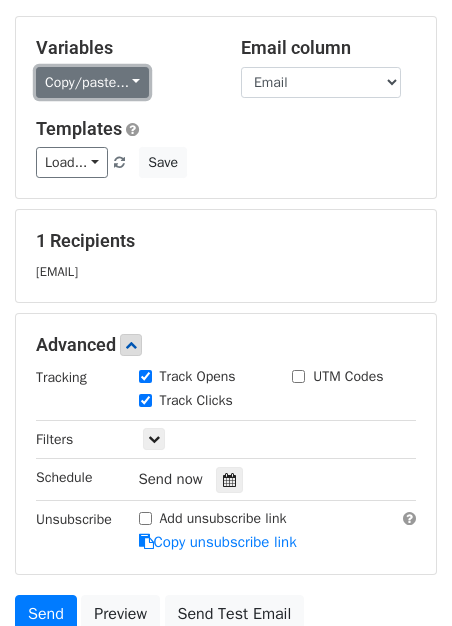 click on "Copy/paste..." at bounding box center [92, 82] 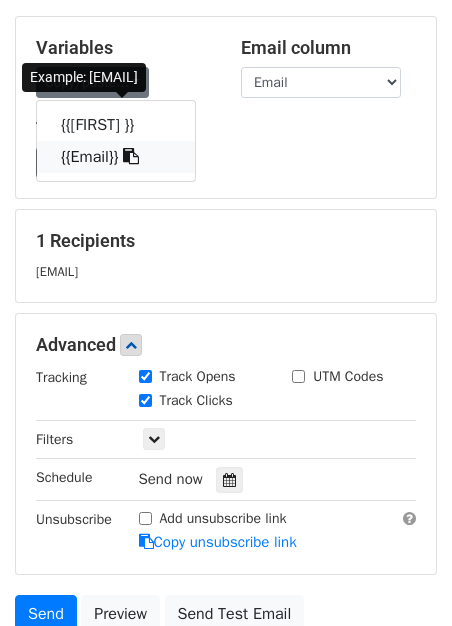 click on "{{Email}}" at bounding box center (116, 157) 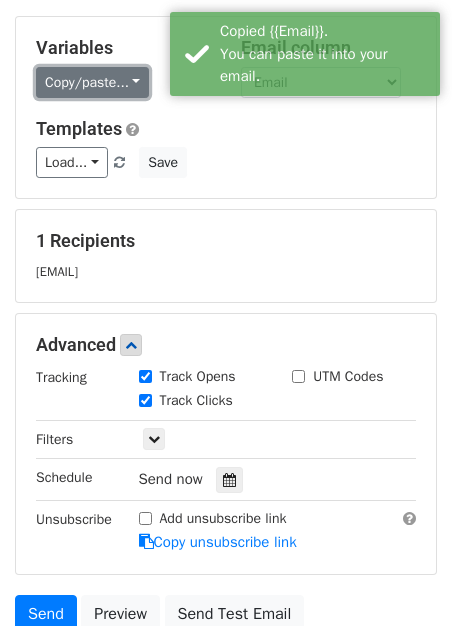 click on "Copy/paste..." at bounding box center [92, 82] 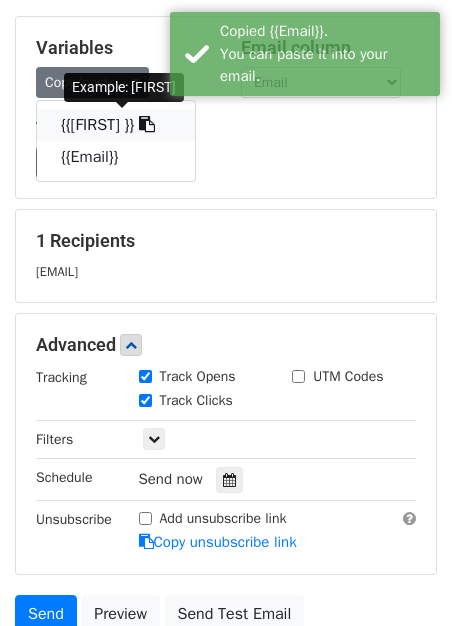 click on "{{[FIRST] }}" at bounding box center [116, 125] 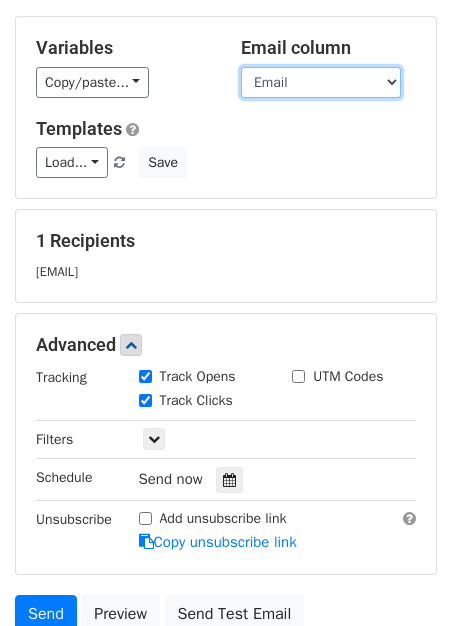 click on "First name
[EMAIL]" at bounding box center (321, 82) 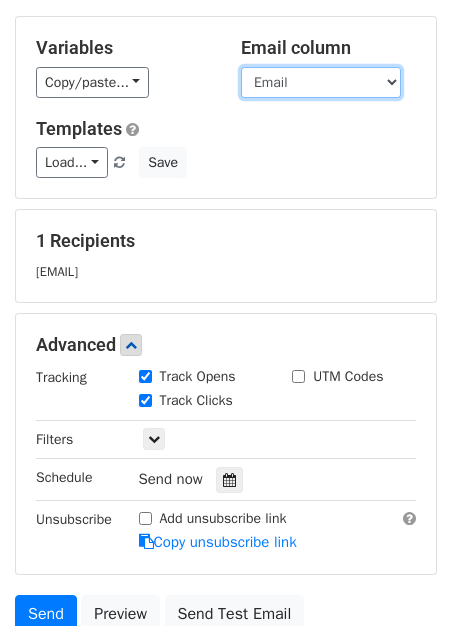 click on "First name
[EMAIL]" at bounding box center [321, 82] 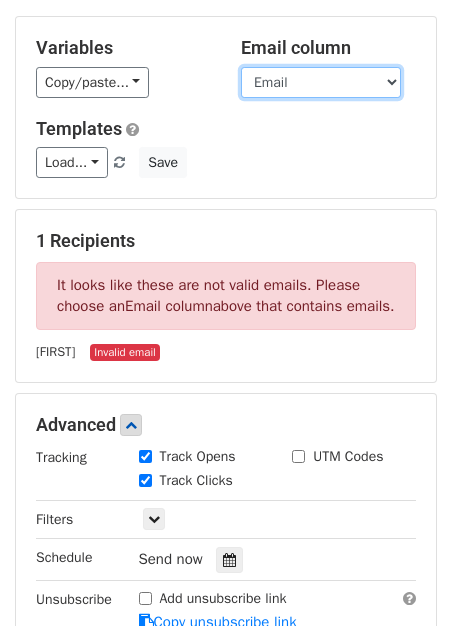 click on "First name
[EMAIL]" at bounding box center (321, 82) 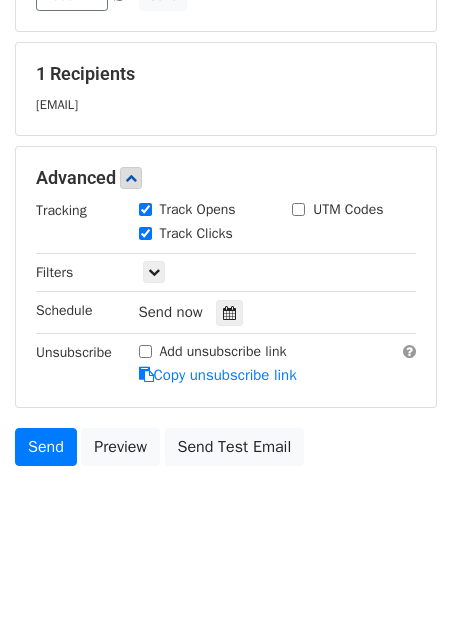 scroll, scrollTop: 346, scrollLeft: 0, axis: vertical 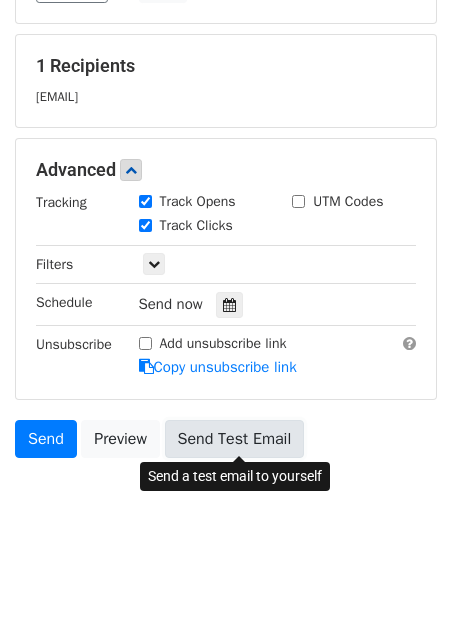 click on "Send Test Email" at bounding box center (235, 439) 